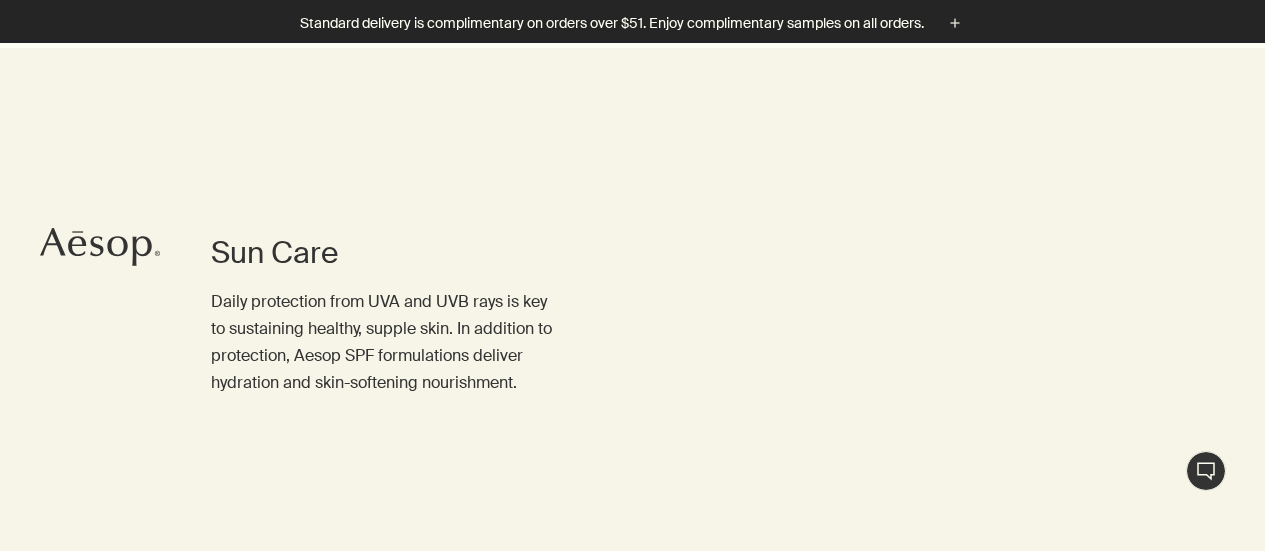 scroll, scrollTop: 300, scrollLeft: 0, axis: vertical 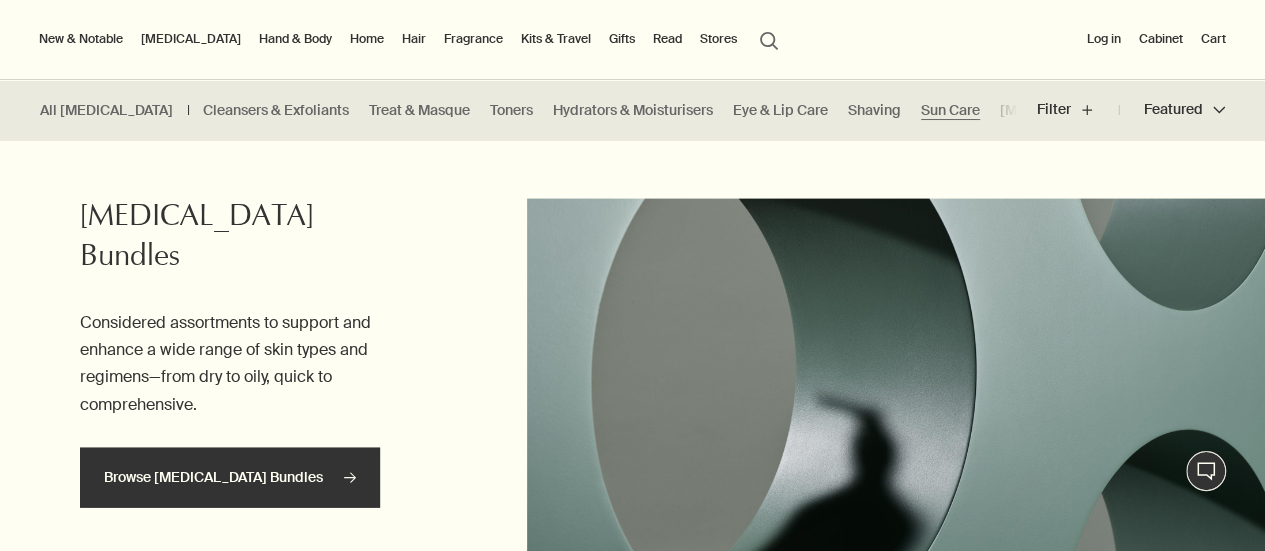 click on "Browse Skin Care Bundles    rightArrow" at bounding box center (230, 478) 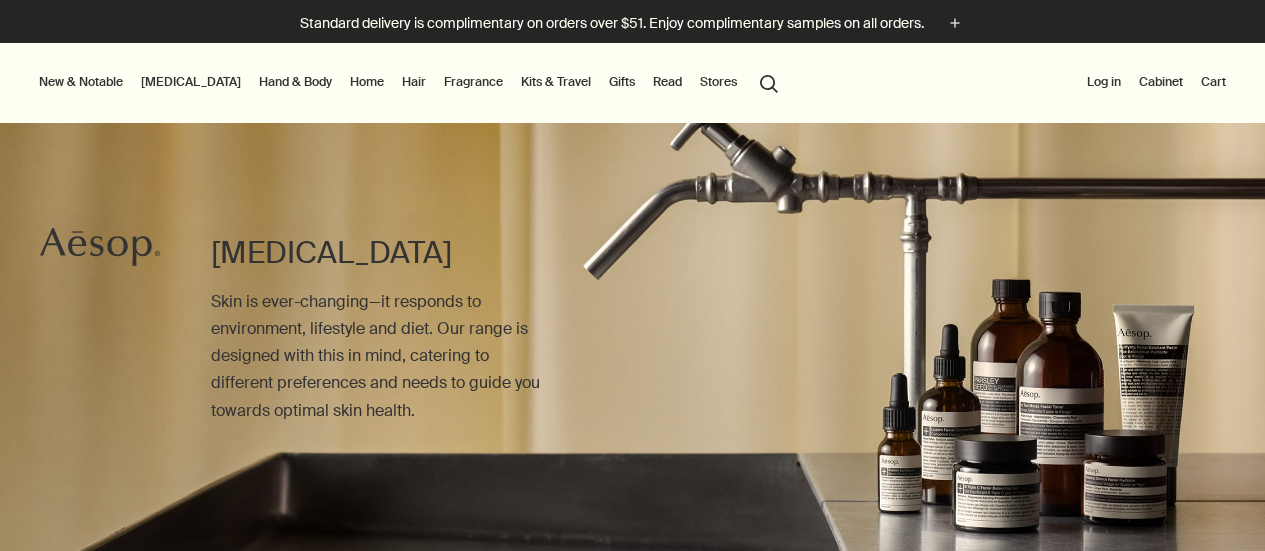 scroll, scrollTop: 0, scrollLeft: 0, axis: both 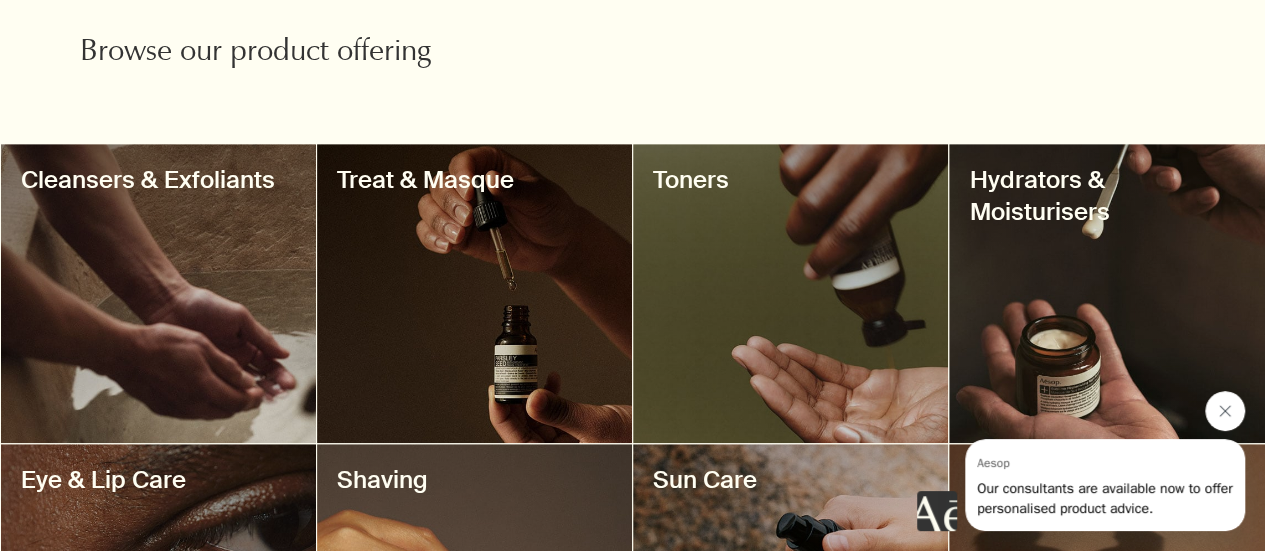 click 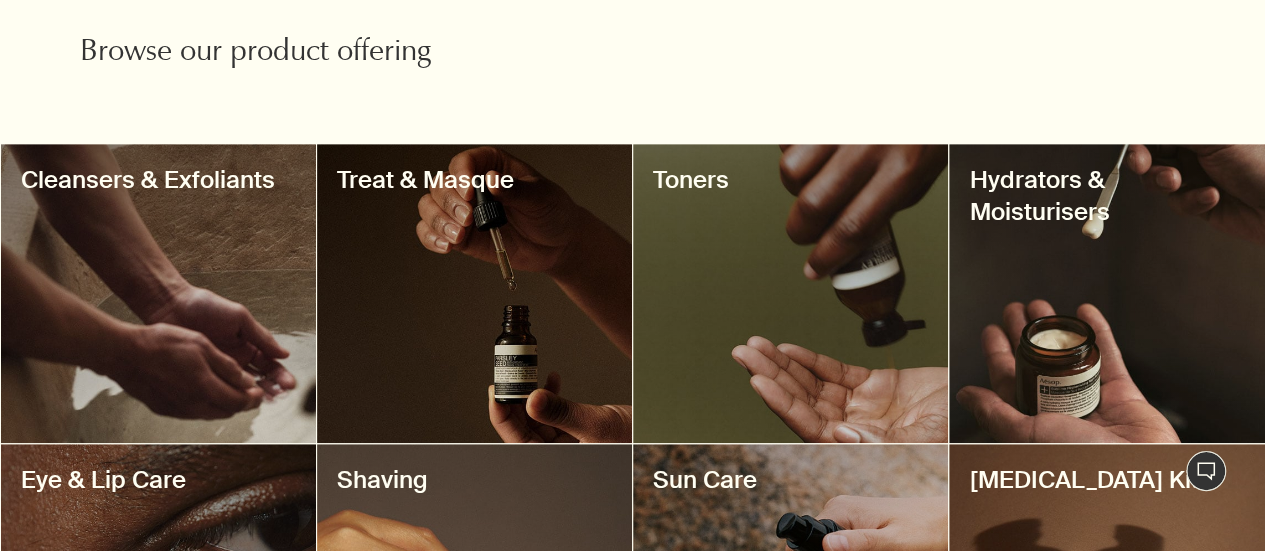 scroll, scrollTop: 900, scrollLeft: 0, axis: vertical 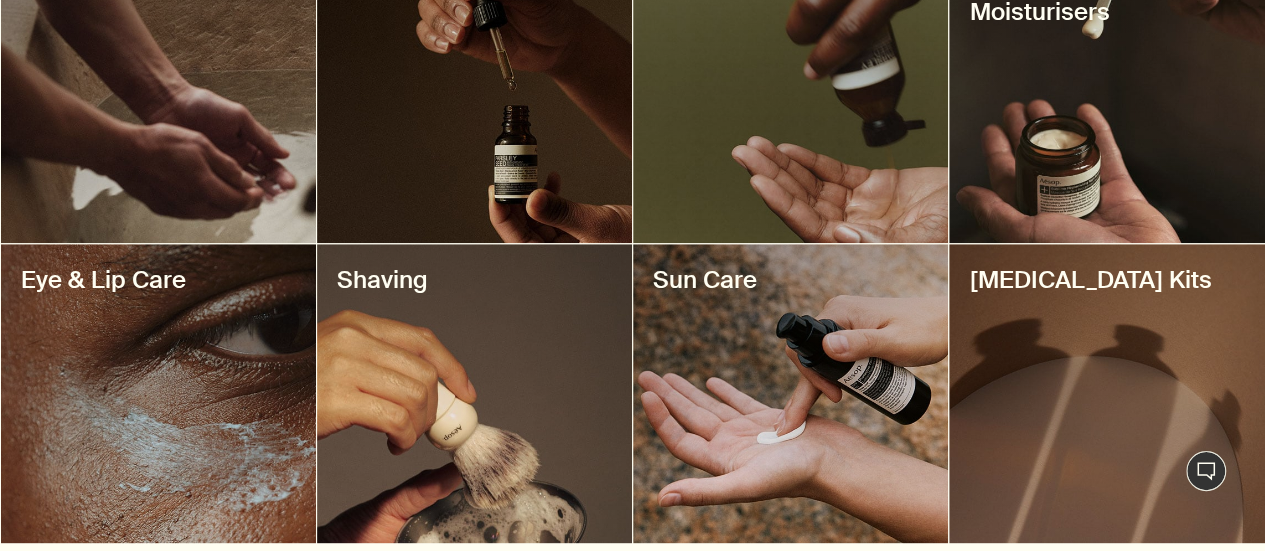 click at bounding box center [790, 393] 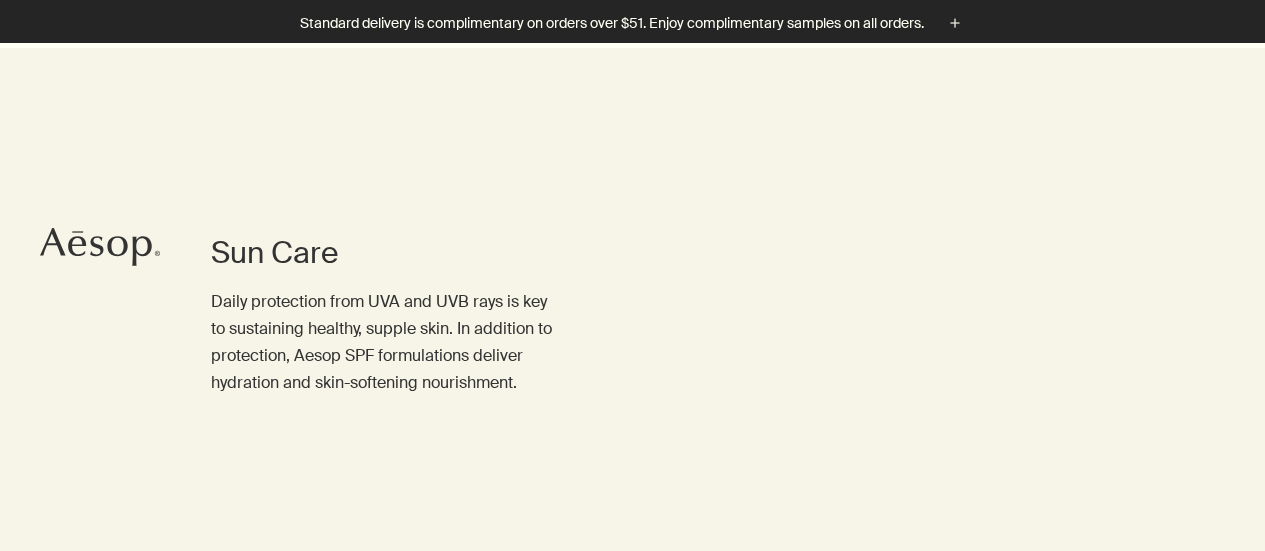 scroll, scrollTop: 463, scrollLeft: 0, axis: vertical 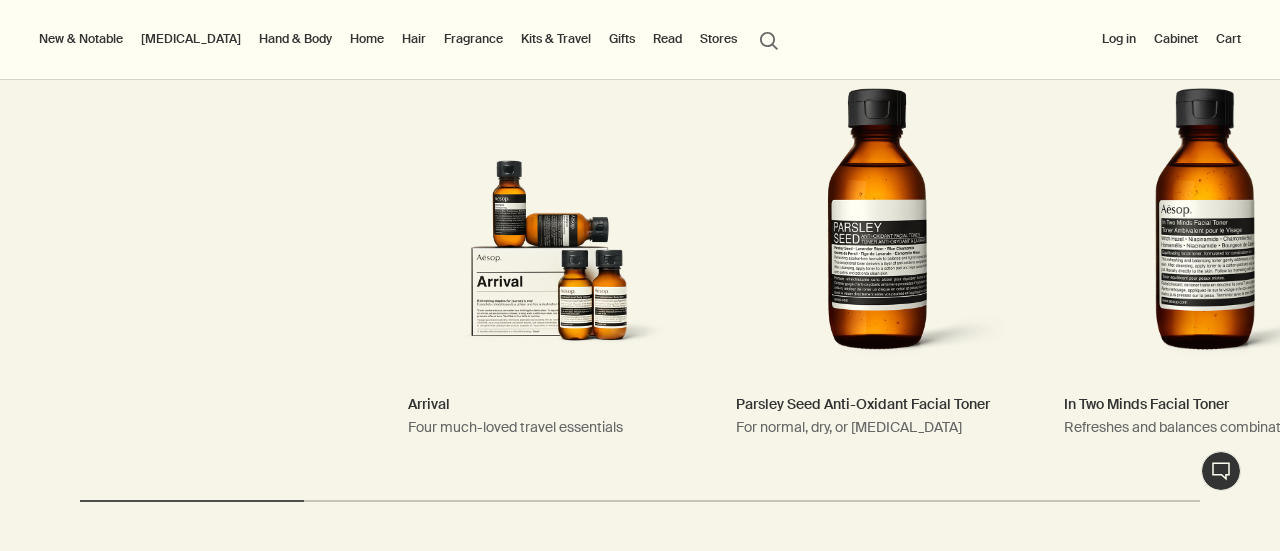 drag, startPoint x: 192, startPoint y: 497, endPoint x: 352, endPoint y: 497, distance: 160 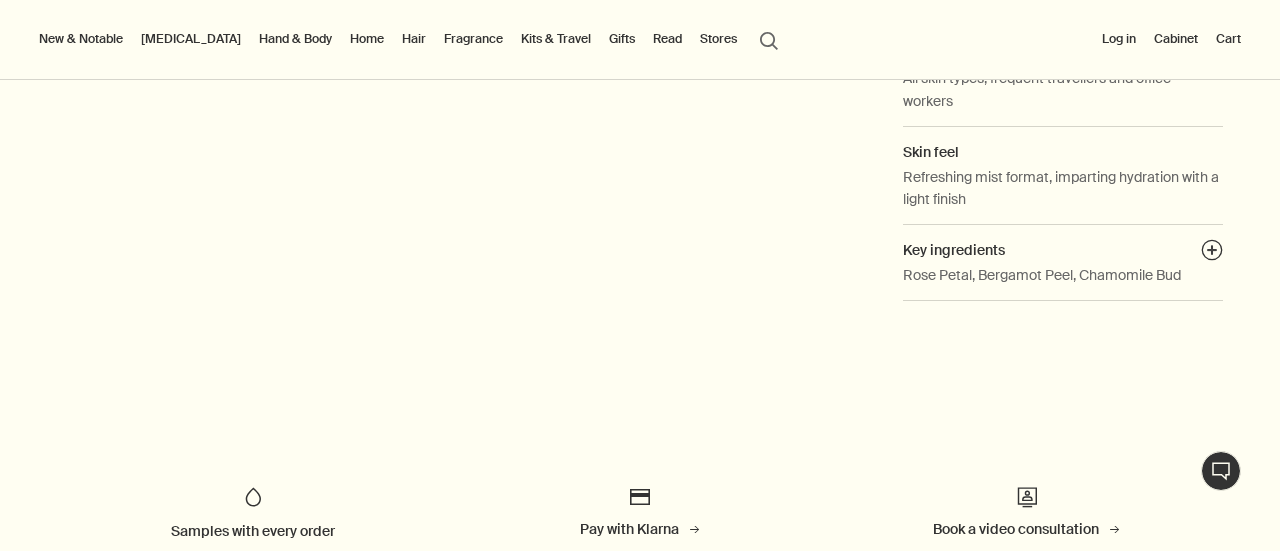 scroll, scrollTop: 0, scrollLeft: 0, axis: both 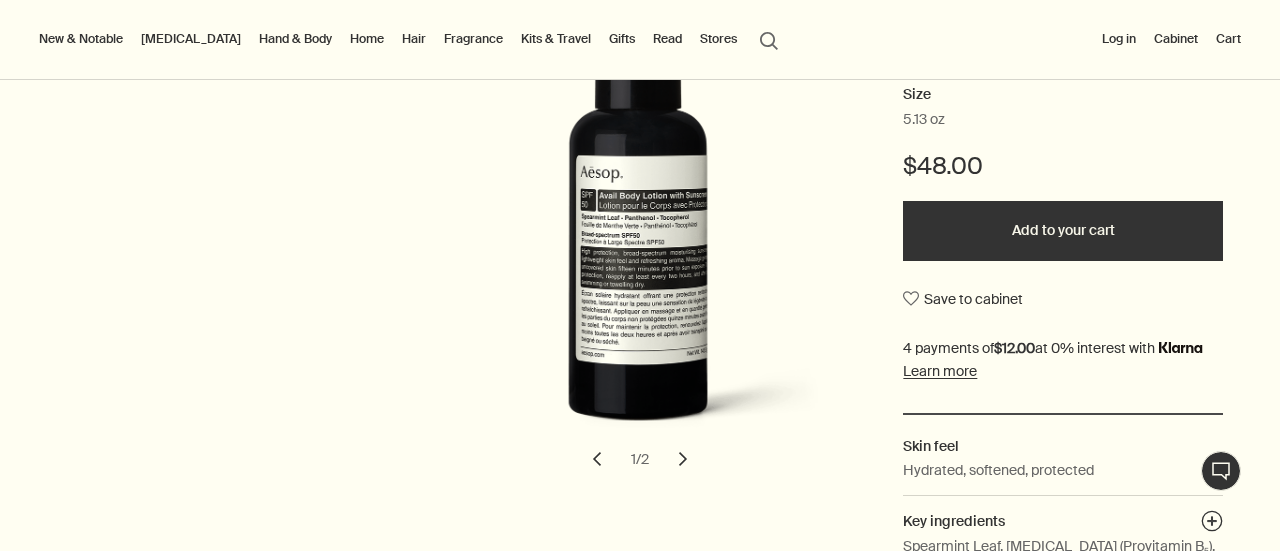 click on "chevron" at bounding box center [683, 459] 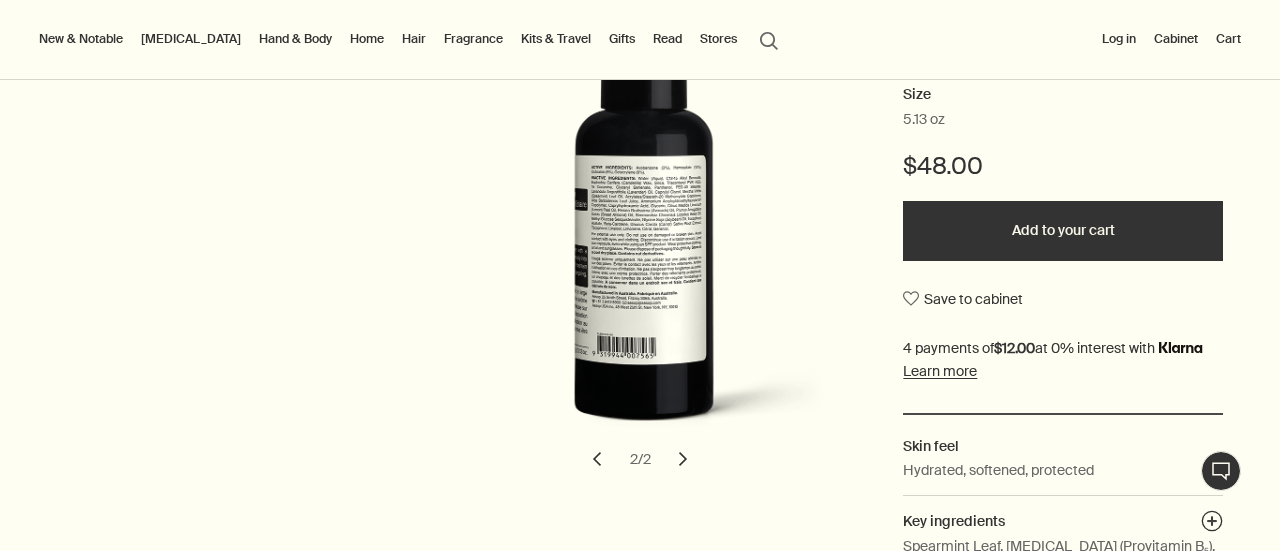 click on "chevron" at bounding box center [597, 459] 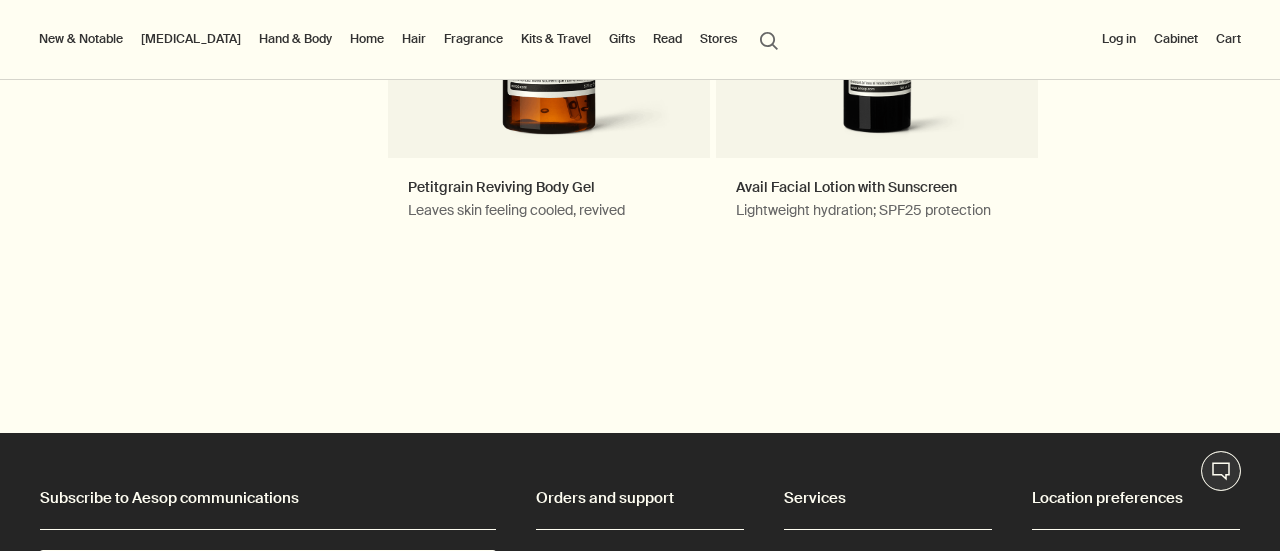 scroll, scrollTop: 2700, scrollLeft: 0, axis: vertical 